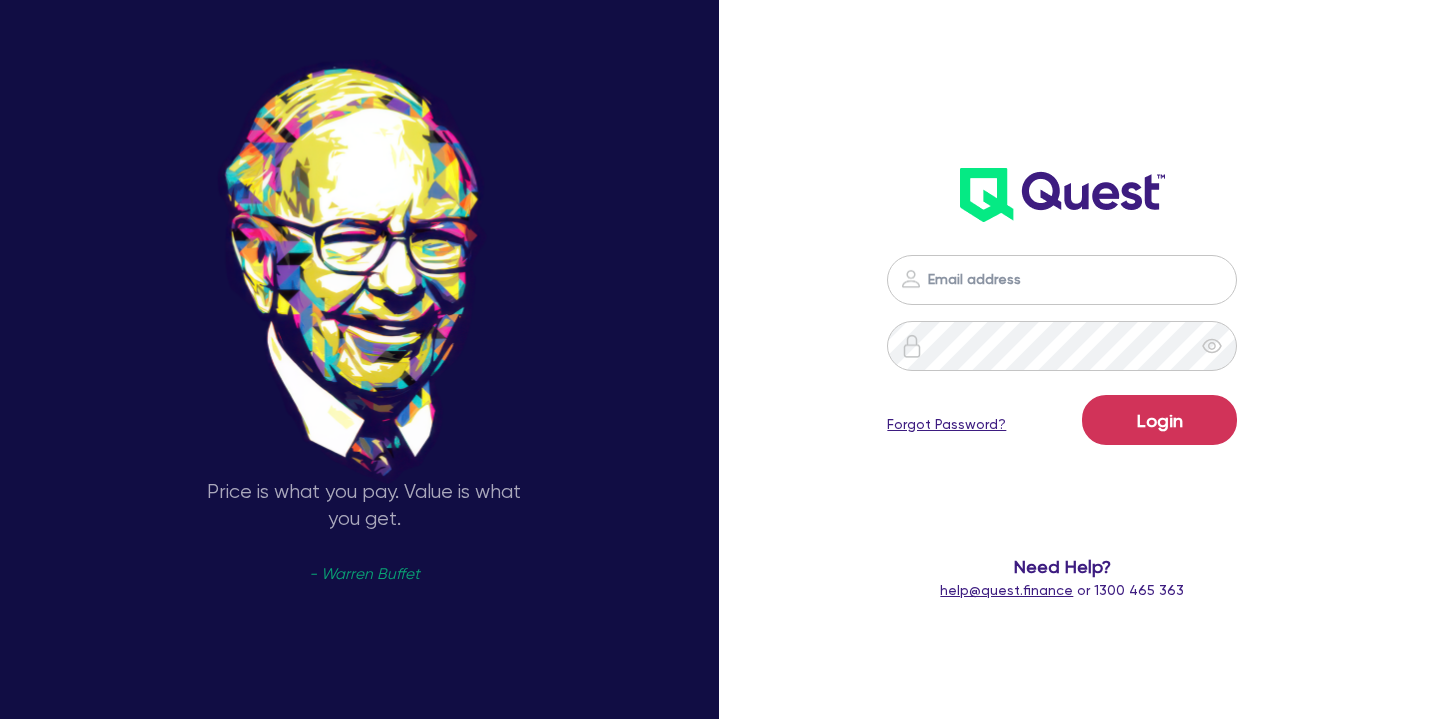 scroll, scrollTop: 0, scrollLeft: 0, axis: both 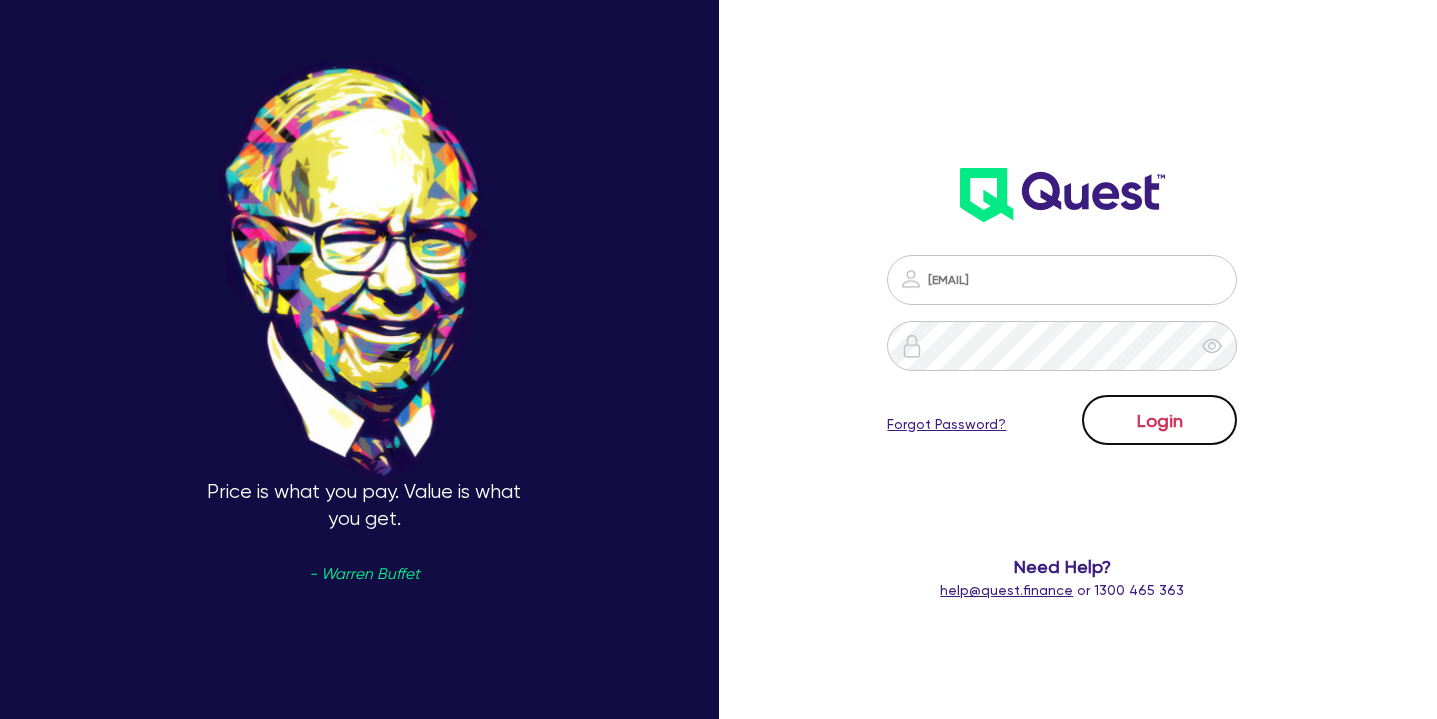 click on "Login" at bounding box center (1159, 420) 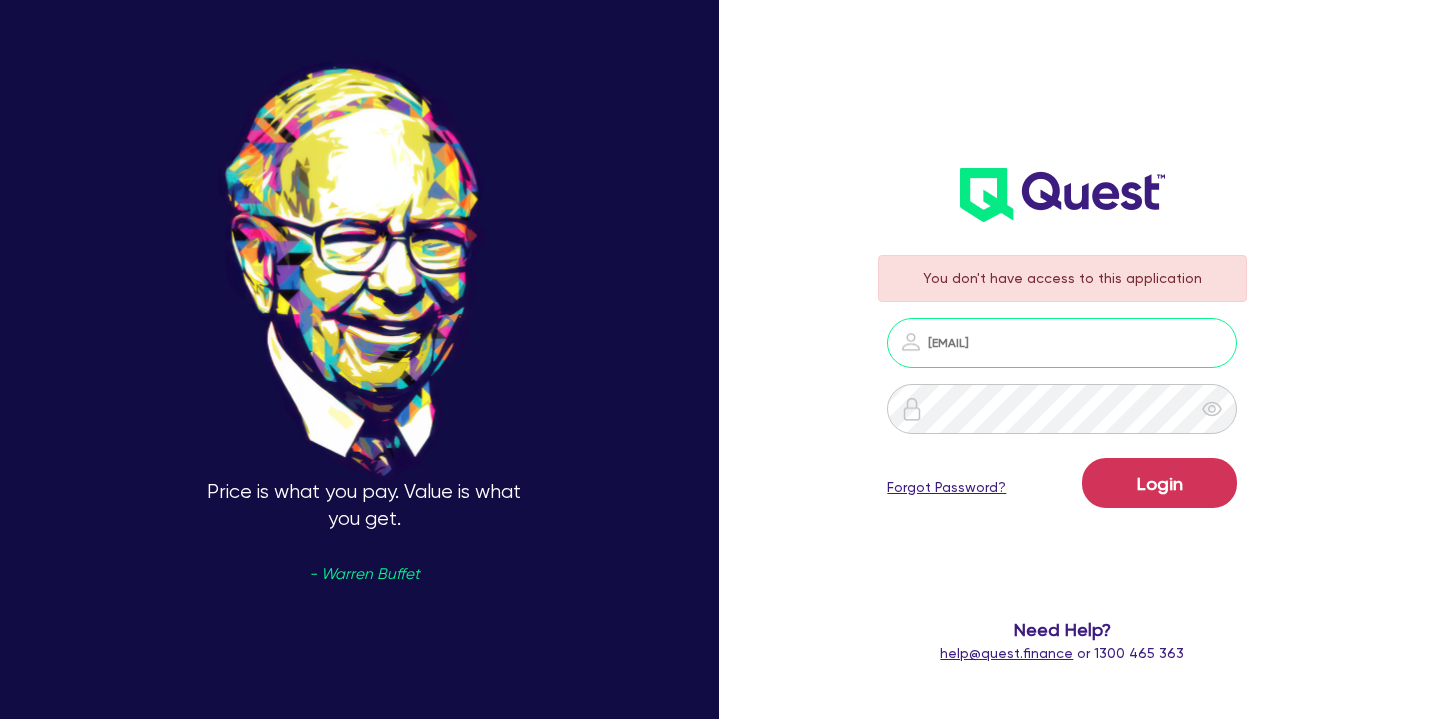 click on "[EMAIL]" at bounding box center [1062, 343] 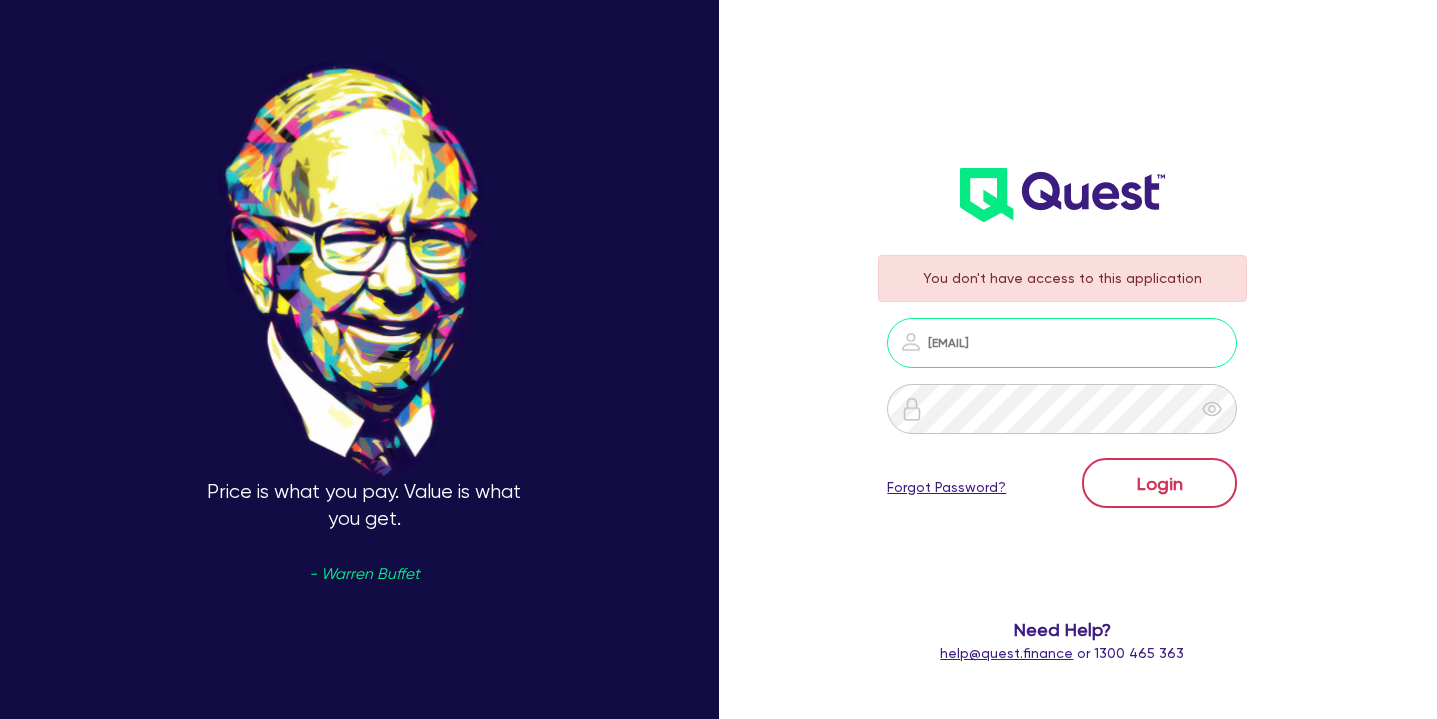 type on "[EMAIL]" 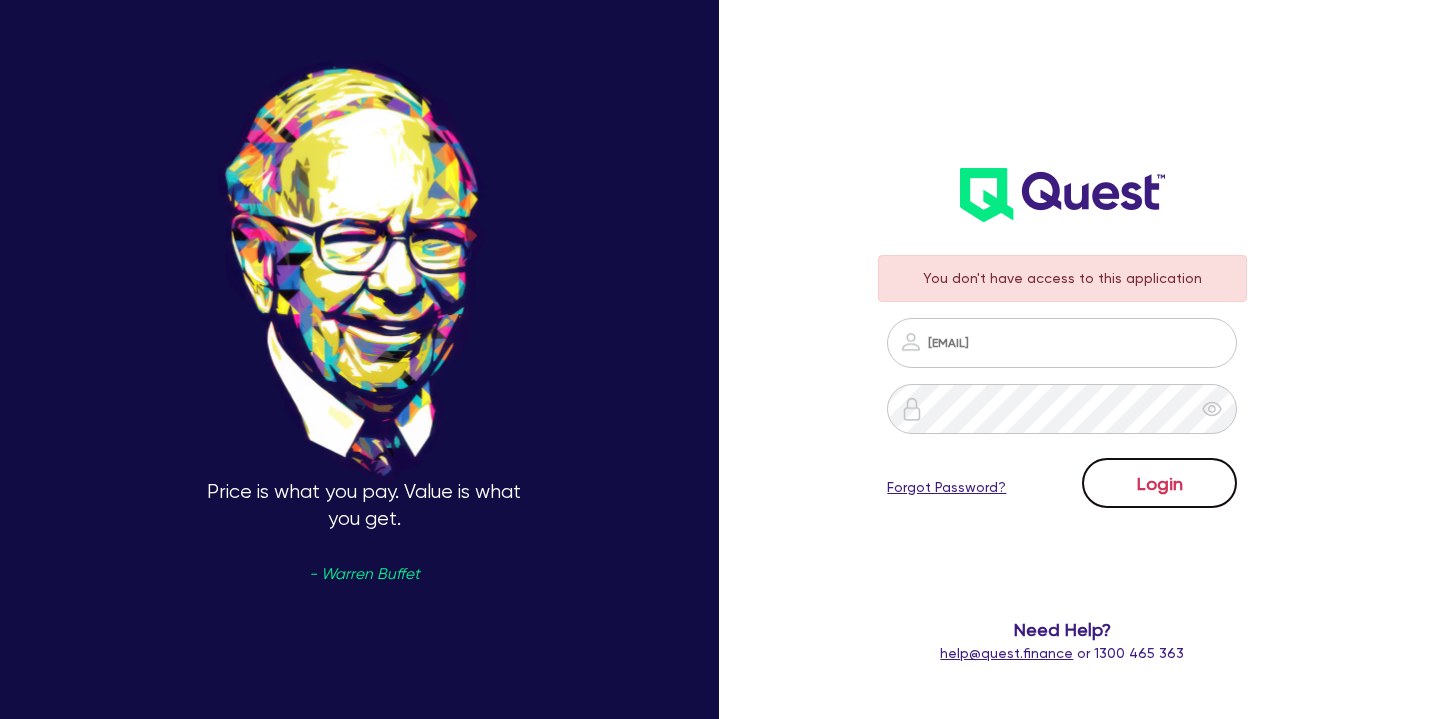 click on "Login" at bounding box center (1159, 483) 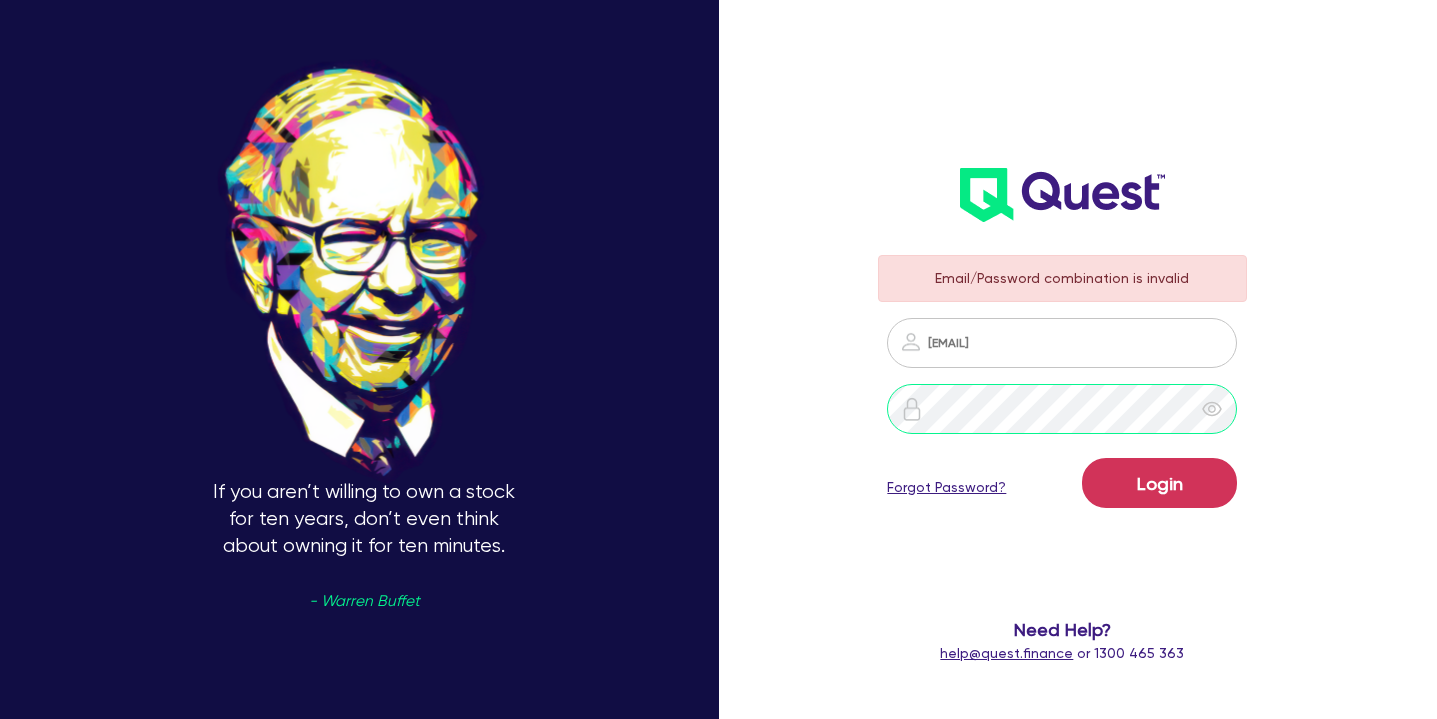 click at bounding box center (1062, 409) 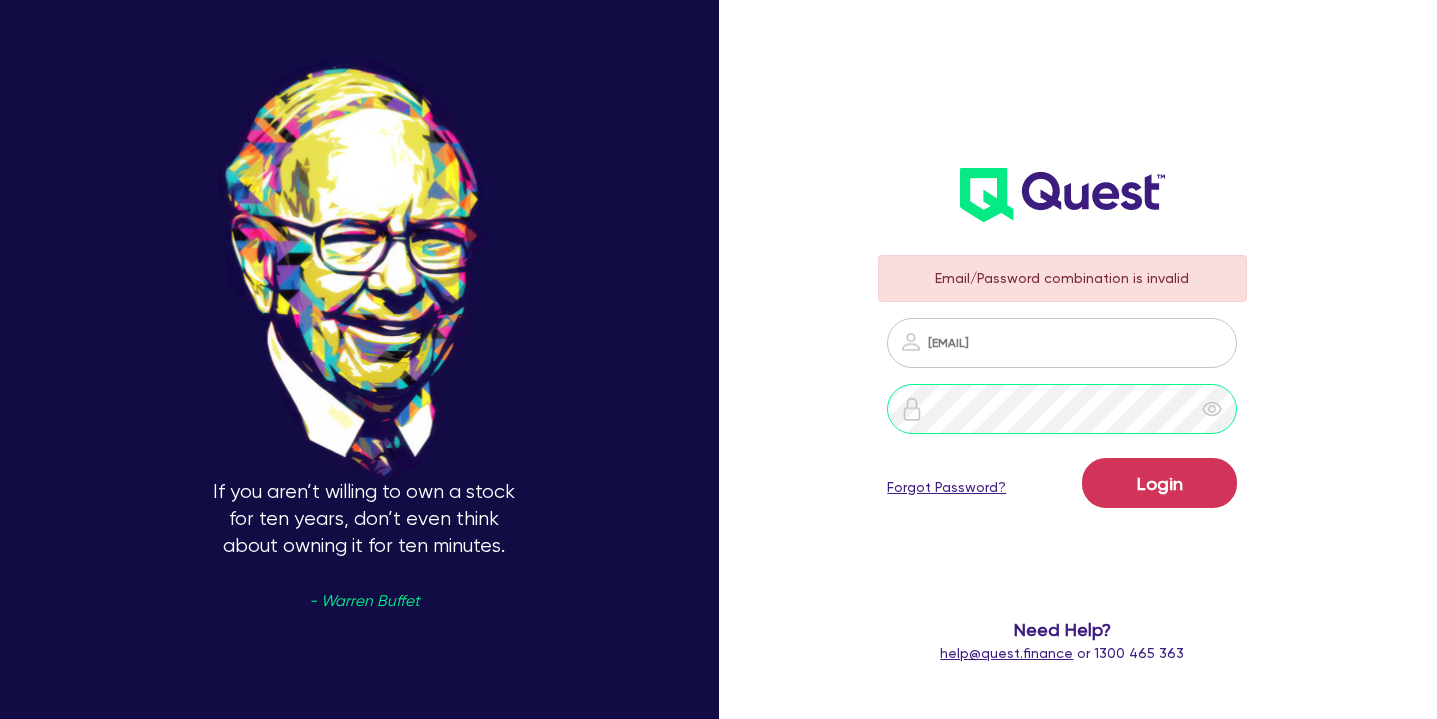 click at bounding box center (1062, 409) 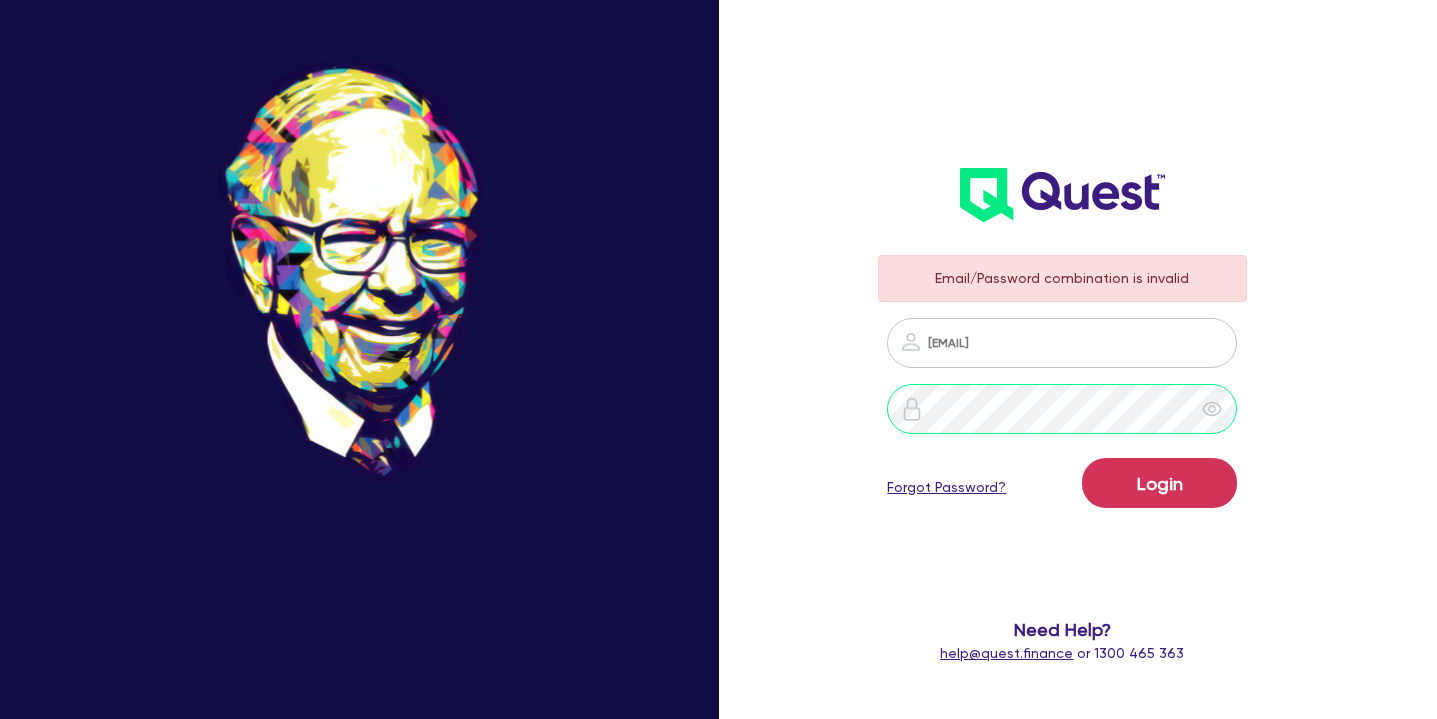 click on "Login" at bounding box center (1159, 483) 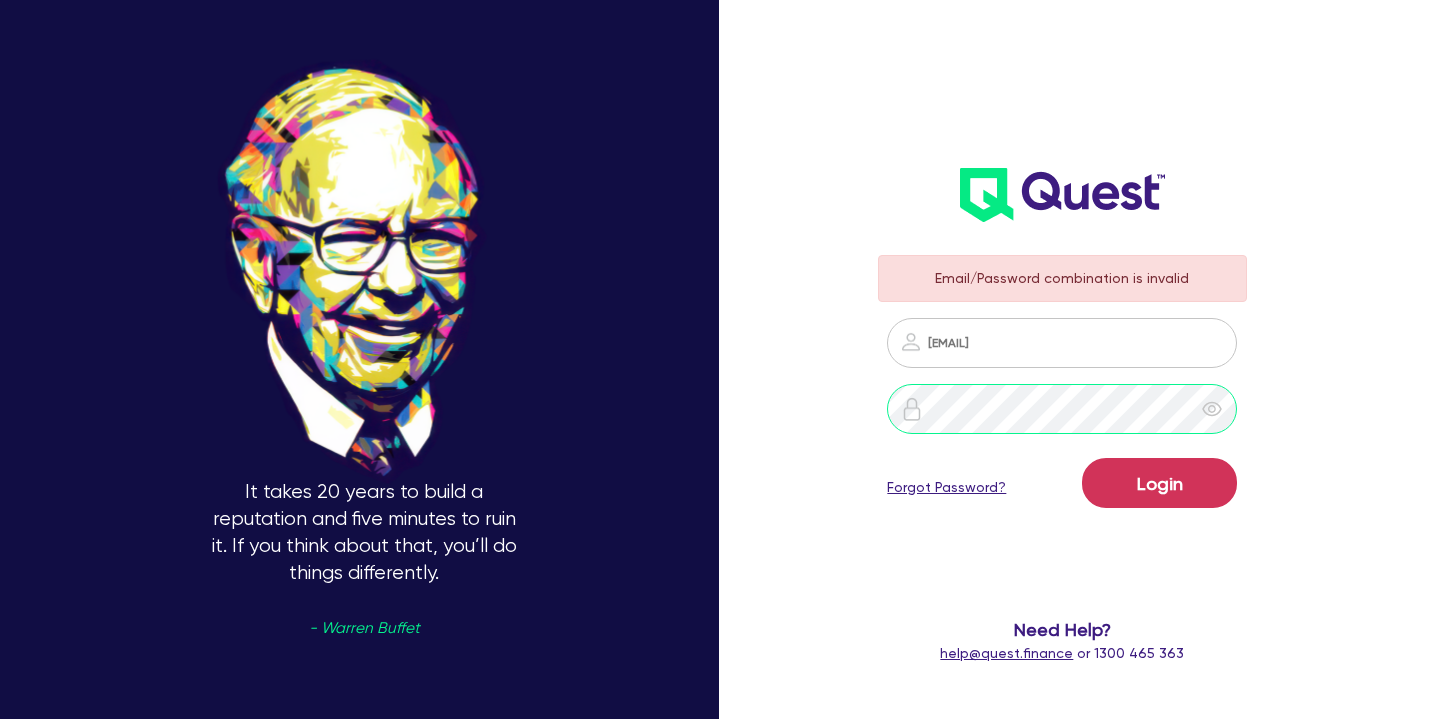 click on "It takes 20 years to build a reputation and five minutes to ruin it. If you think about that, you’ll do things differently. - [PERSON] Email/Password combination is invalid [EMAIL] Login Forgot Password? Need Help? [EMAIL]   or [PHONE]" at bounding box center (718, 359) 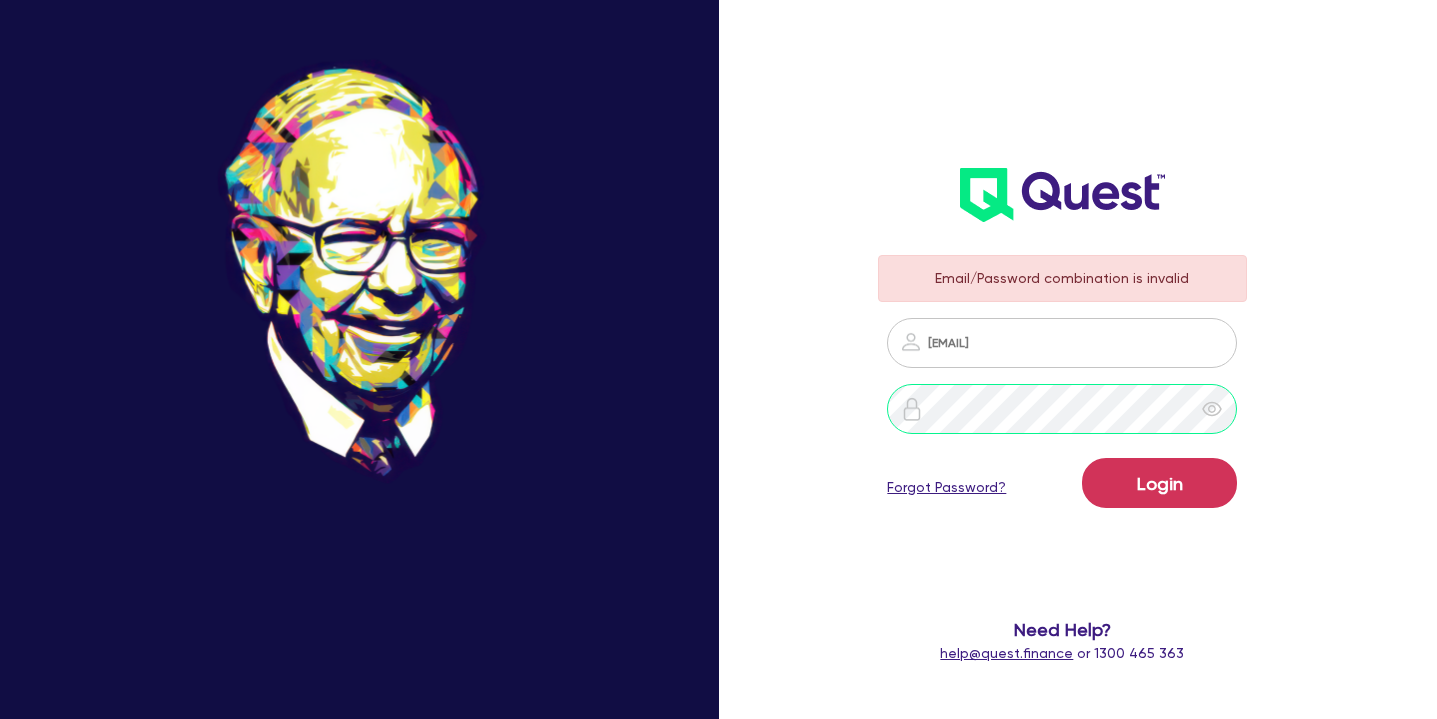 click on "Login" at bounding box center (1159, 483) 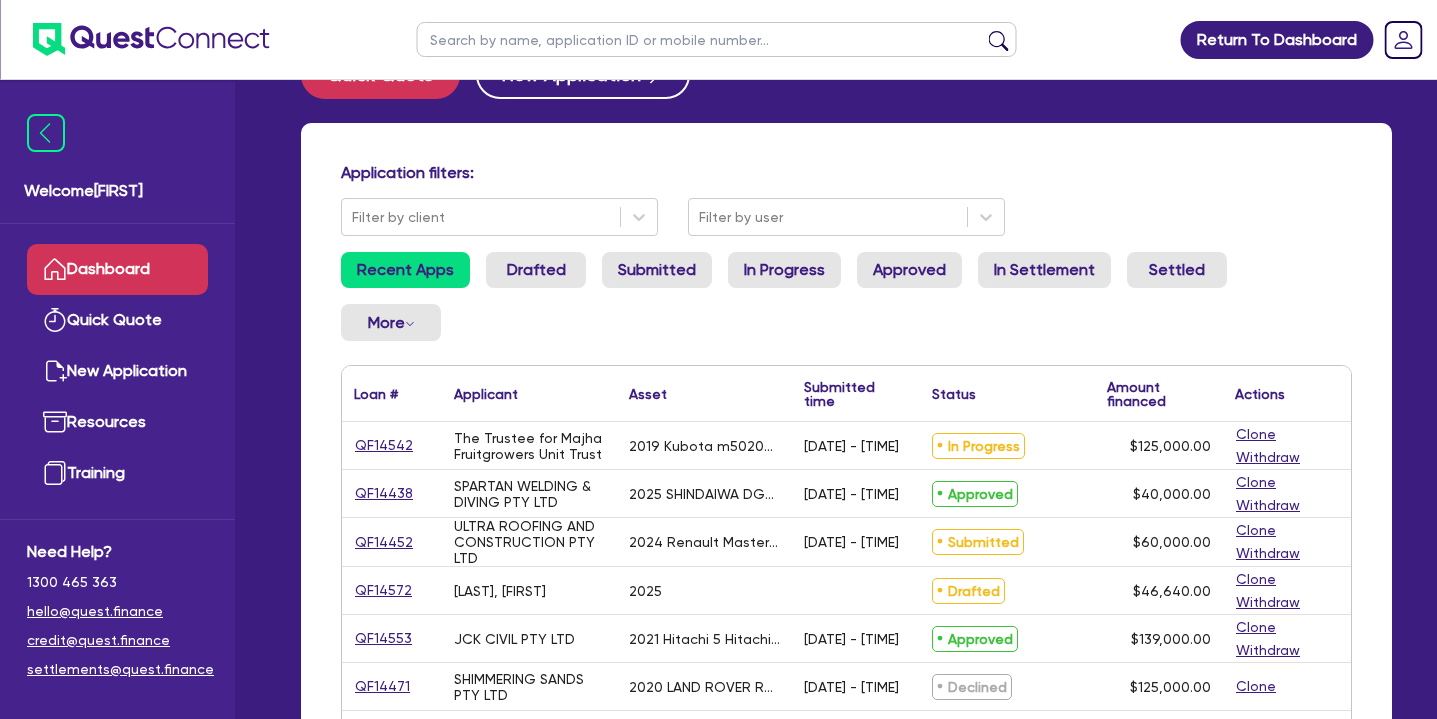 scroll, scrollTop: 91, scrollLeft: 0, axis: vertical 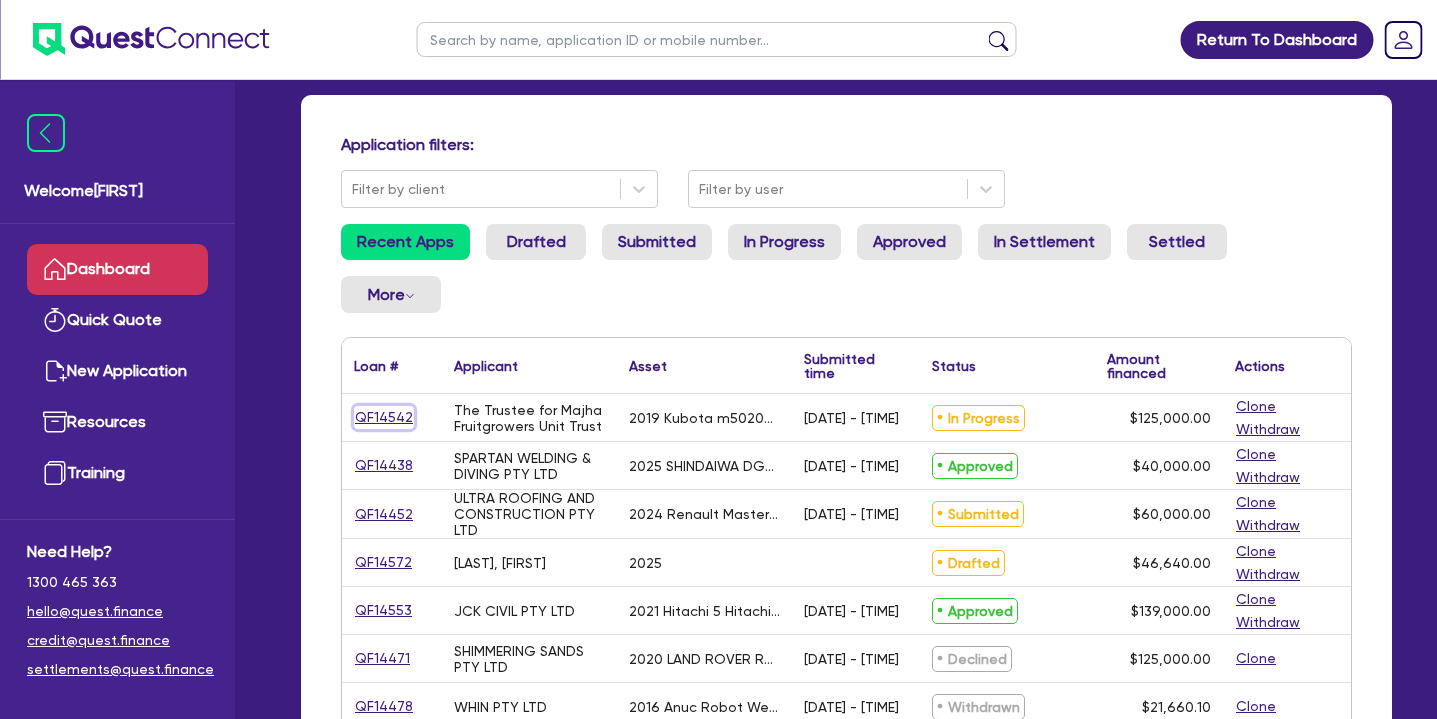 click on "QF14542" at bounding box center (384, 417) 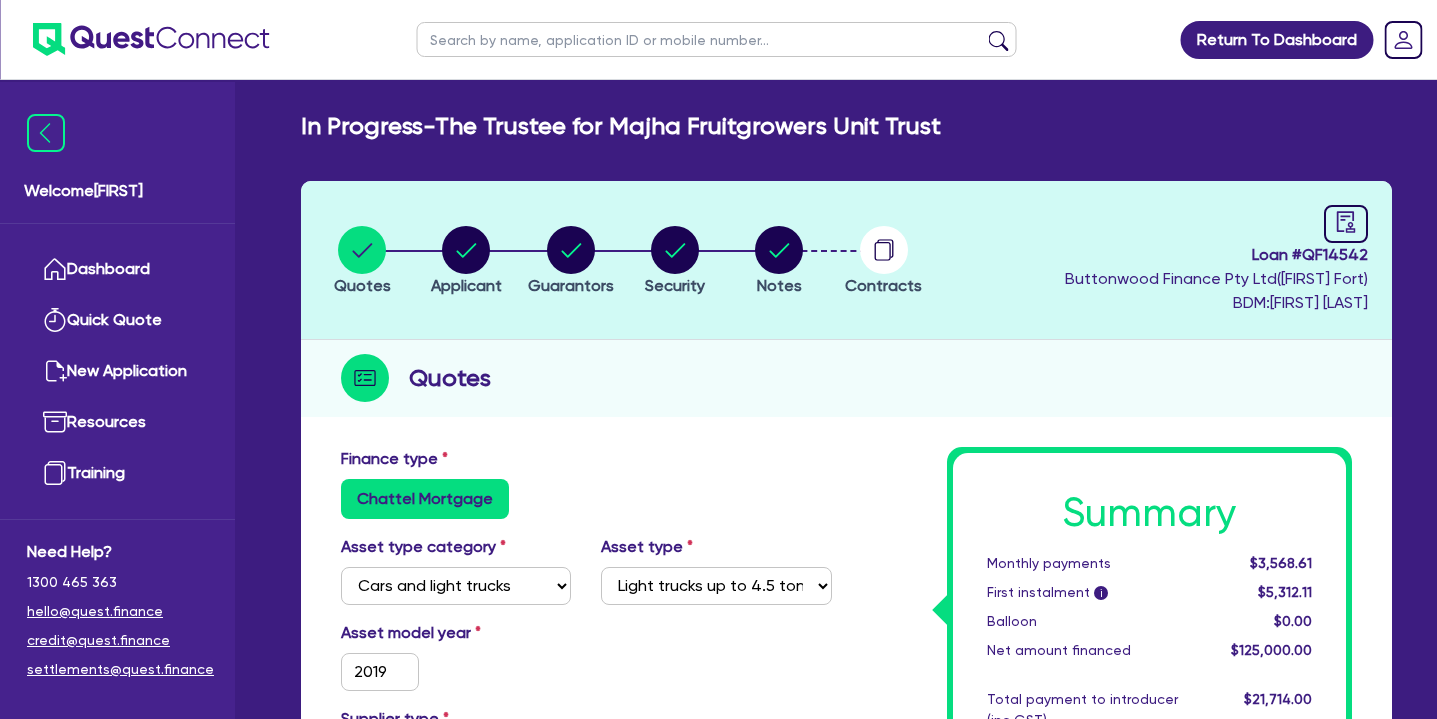 scroll, scrollTop: 31, scrollLeft: 0, axis: vertical 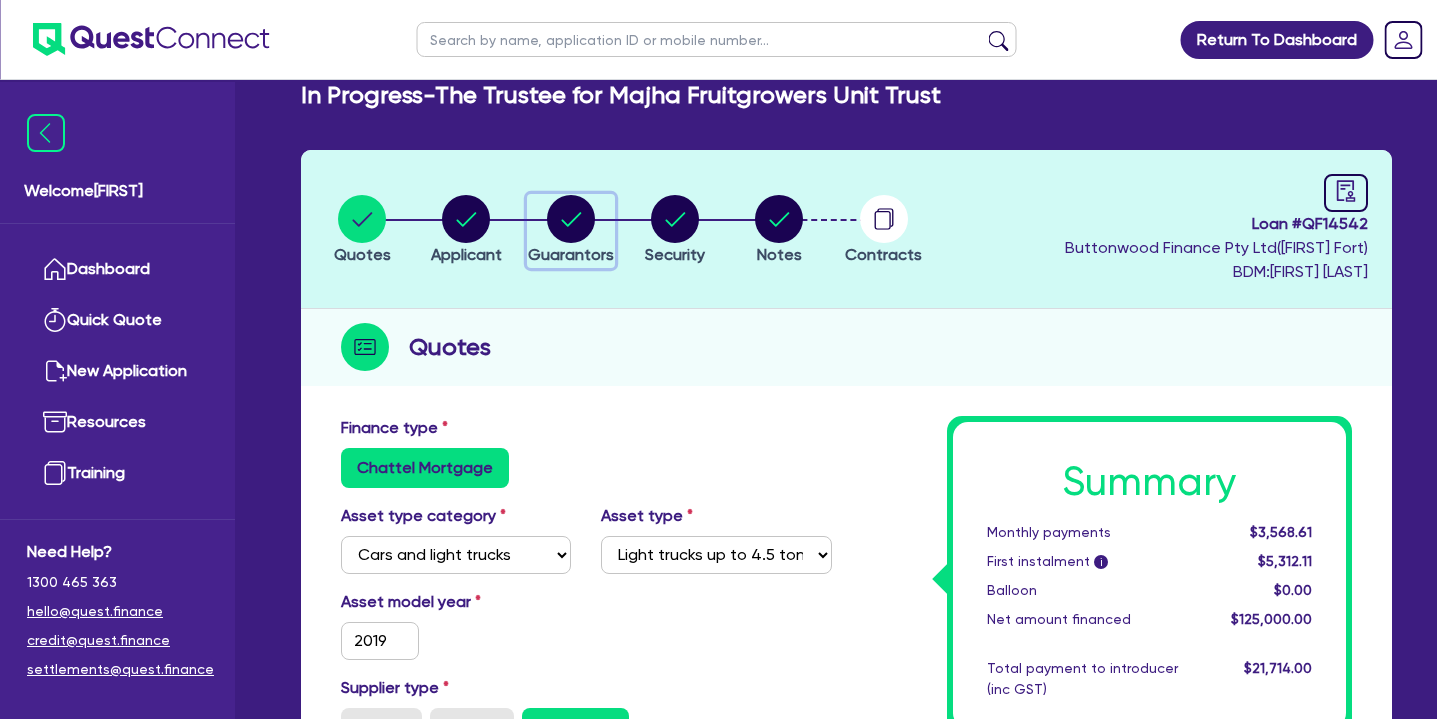 click at bounding box center [571, 219] 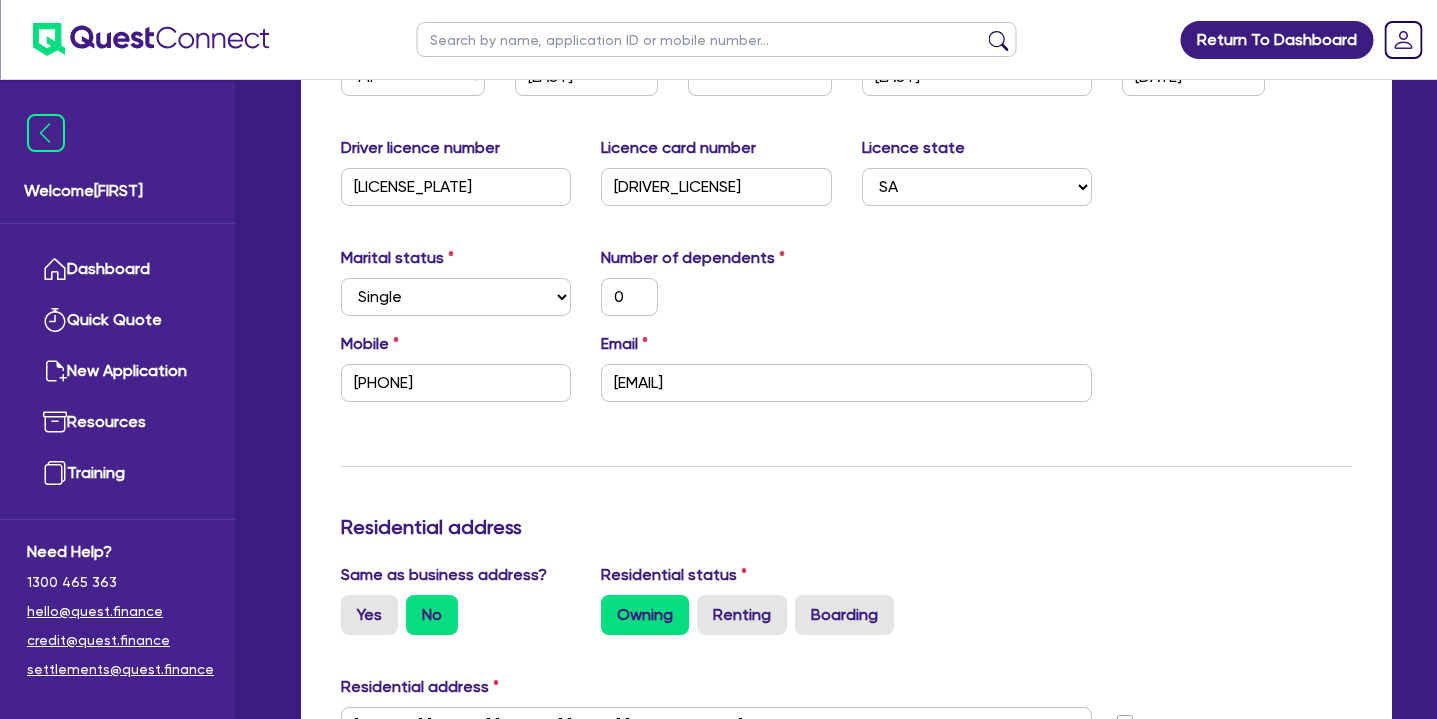 scroll, scrollTop: 207, scrollLeft: 0, axis: vertical 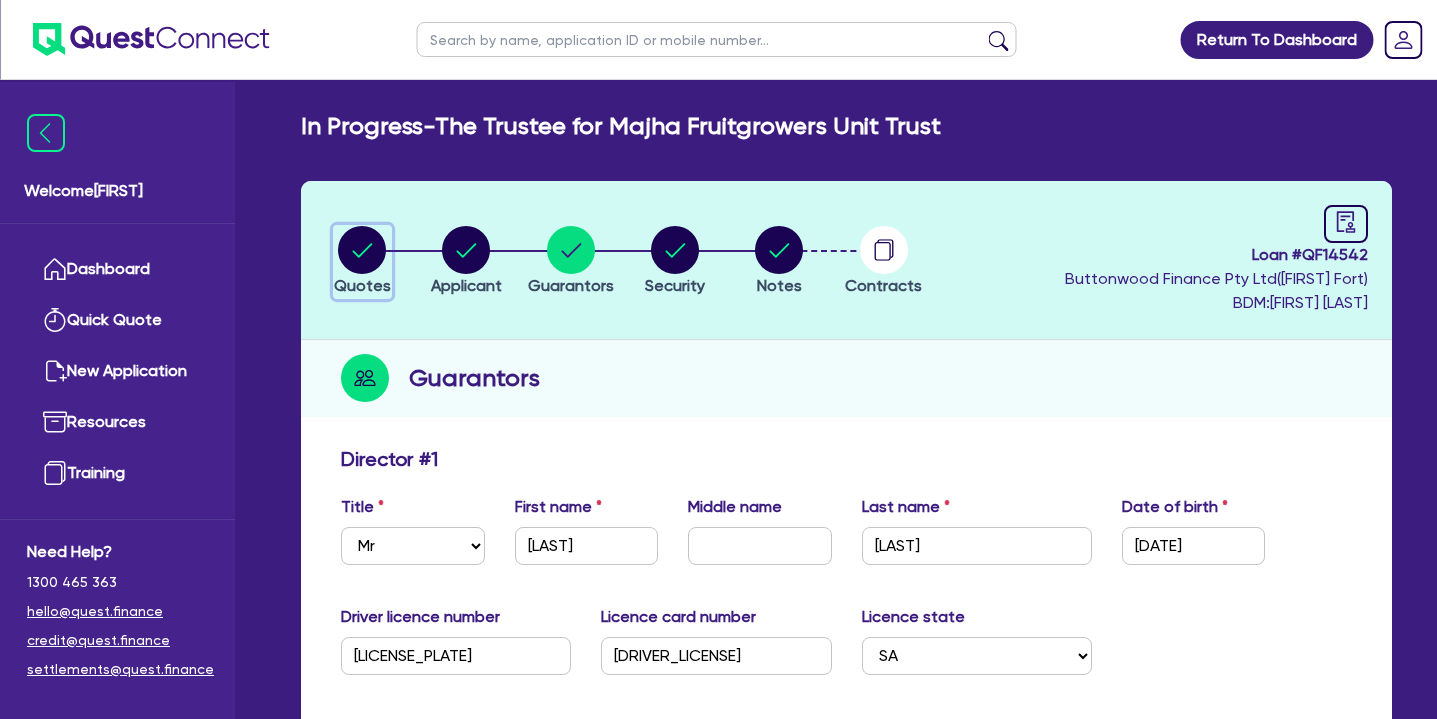 click at bounding box center (362, 250) 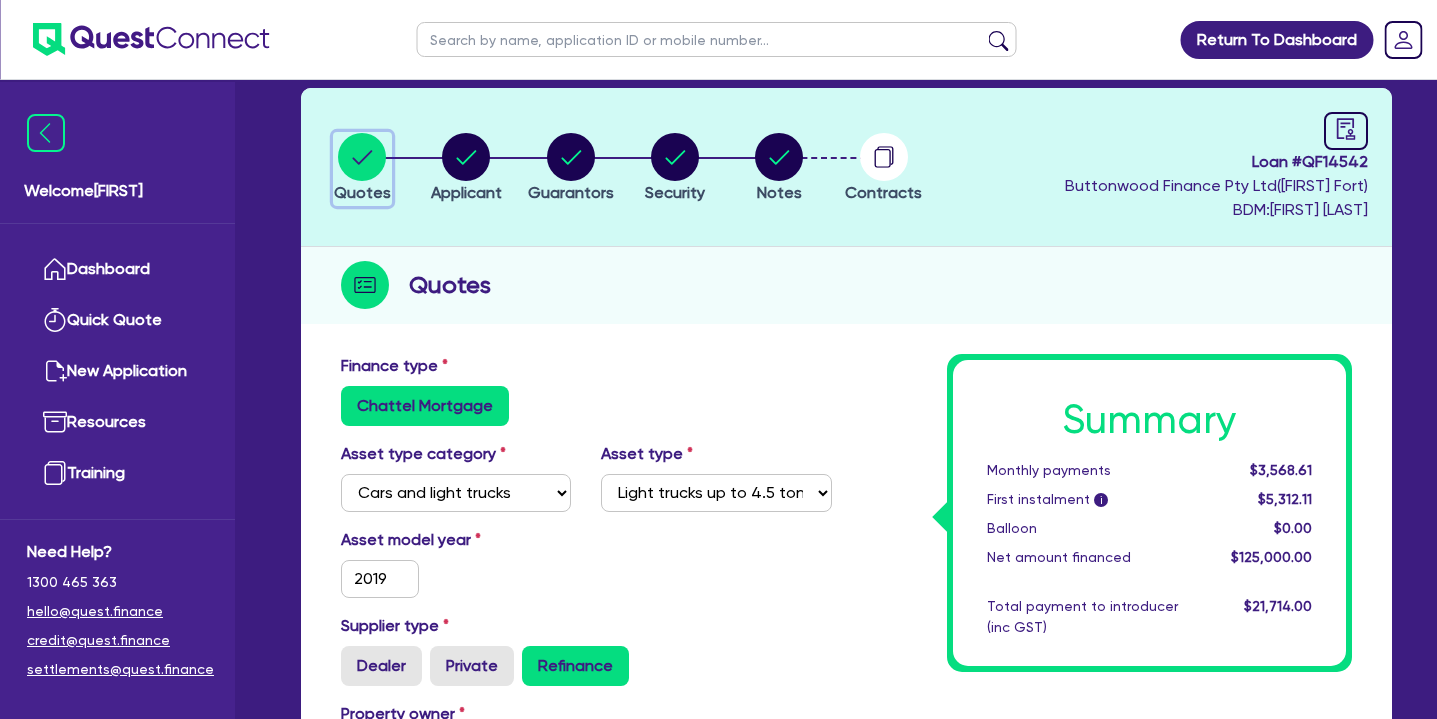 scroll, scrollTop: 90, scrollLeft: 0, axis: vertical 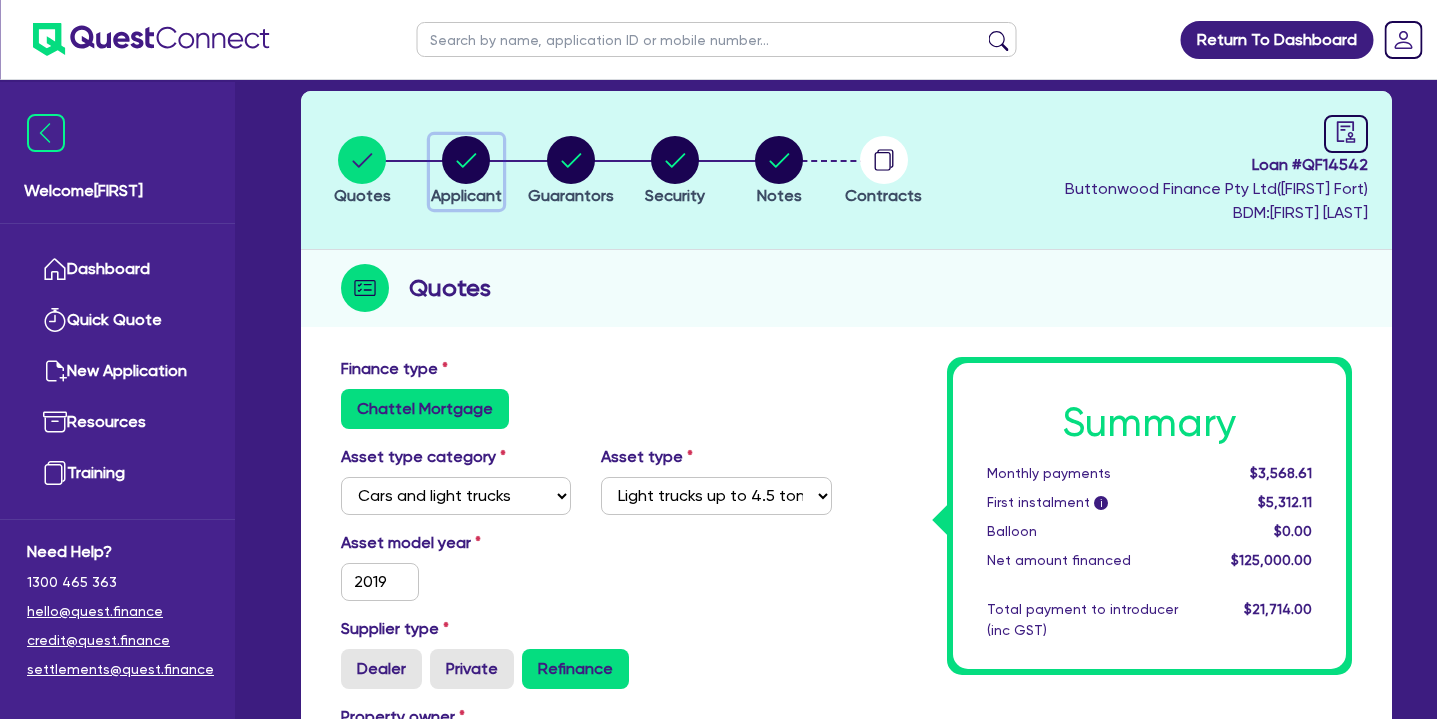 click at bounding box center (466, 160) 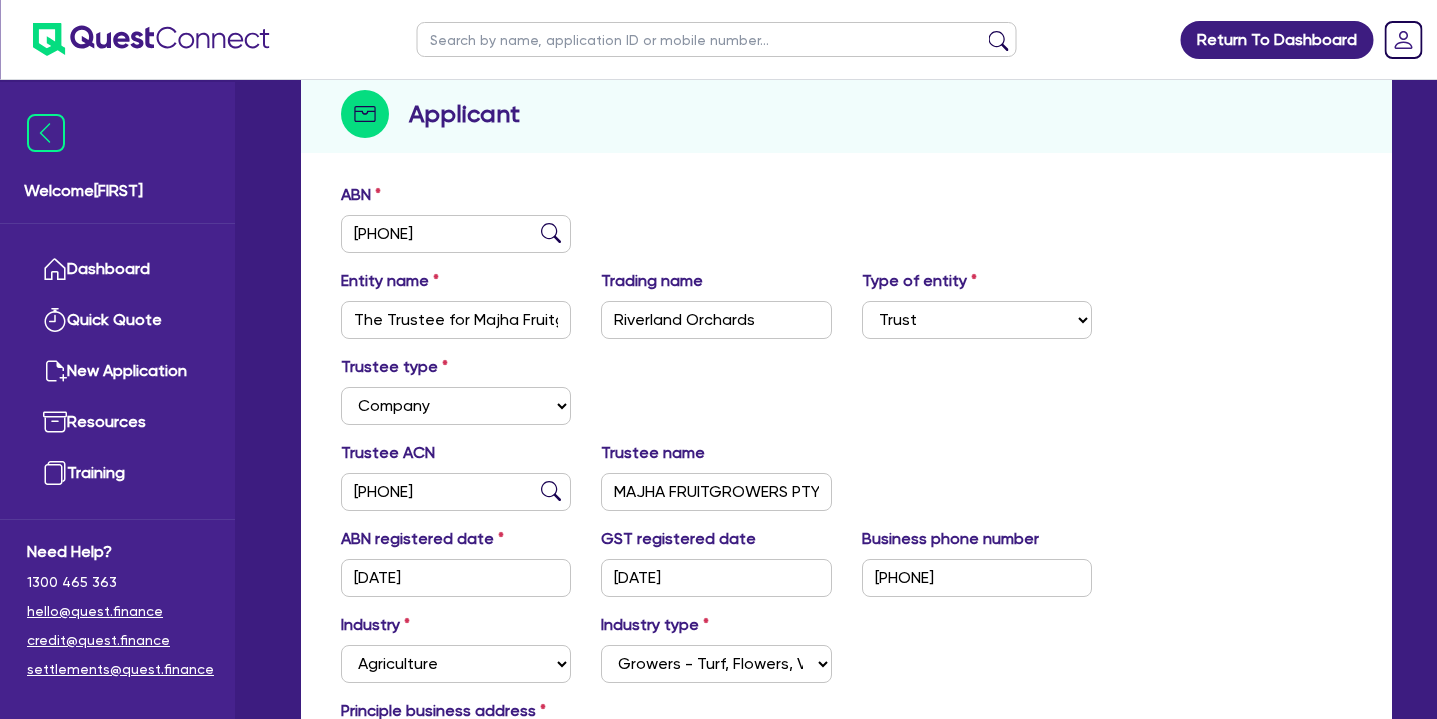 scroll, scrollTop: 0, scrollLeft: 0, axis: both 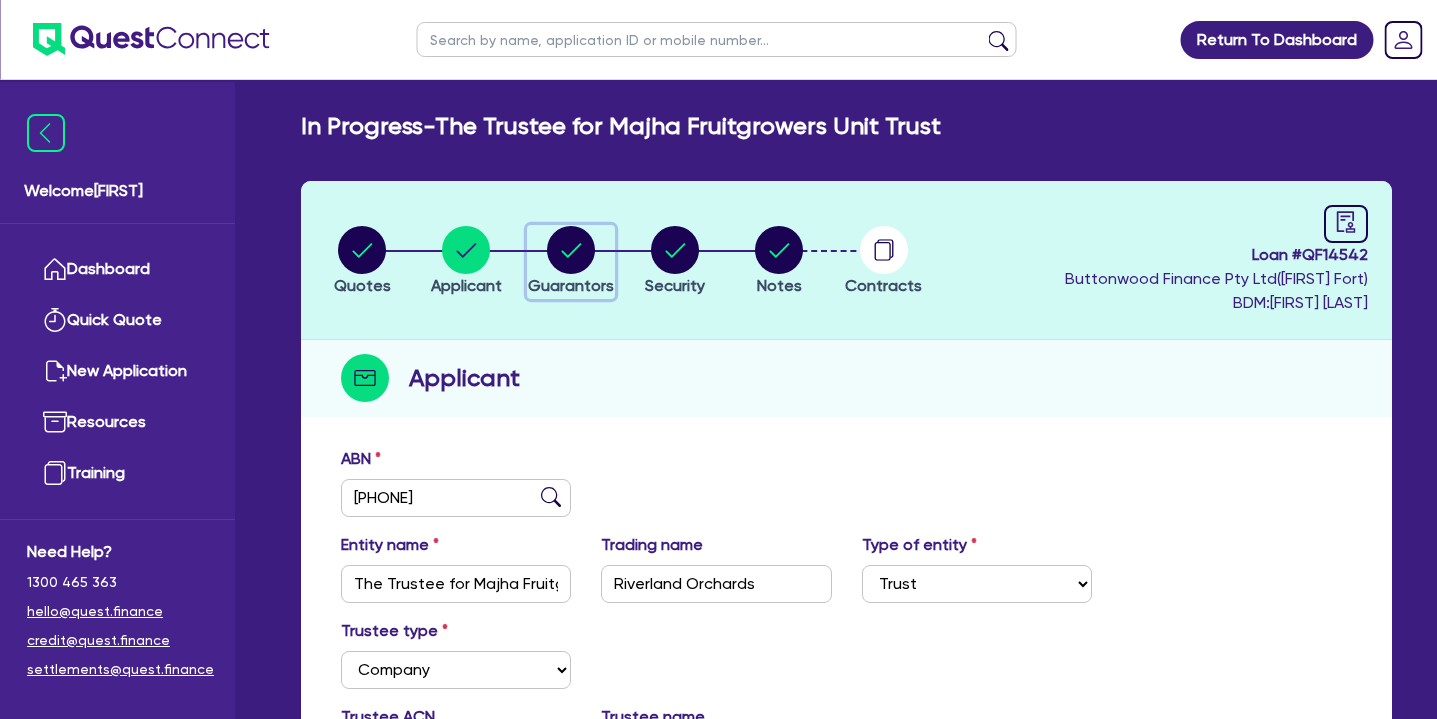 click at bounding box center (571, 250) 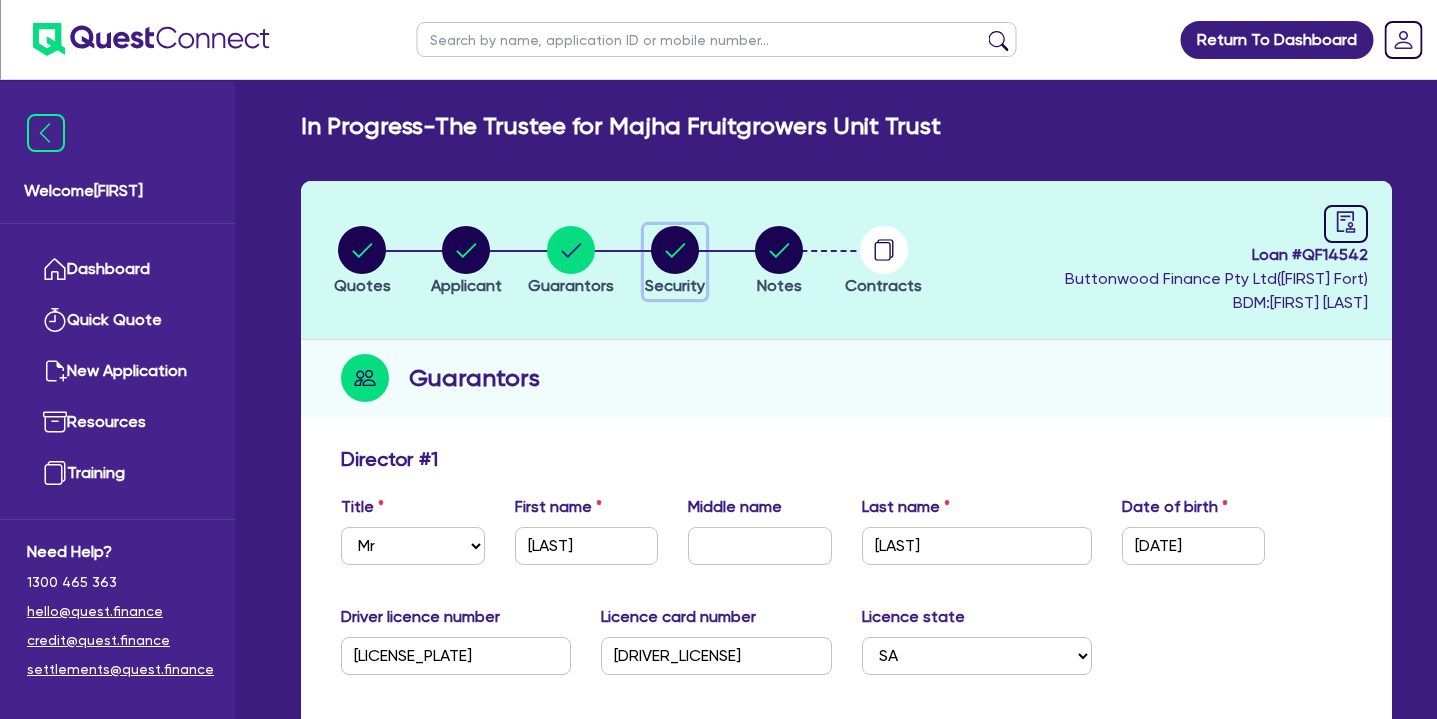 click at bounding box center [675, 250] 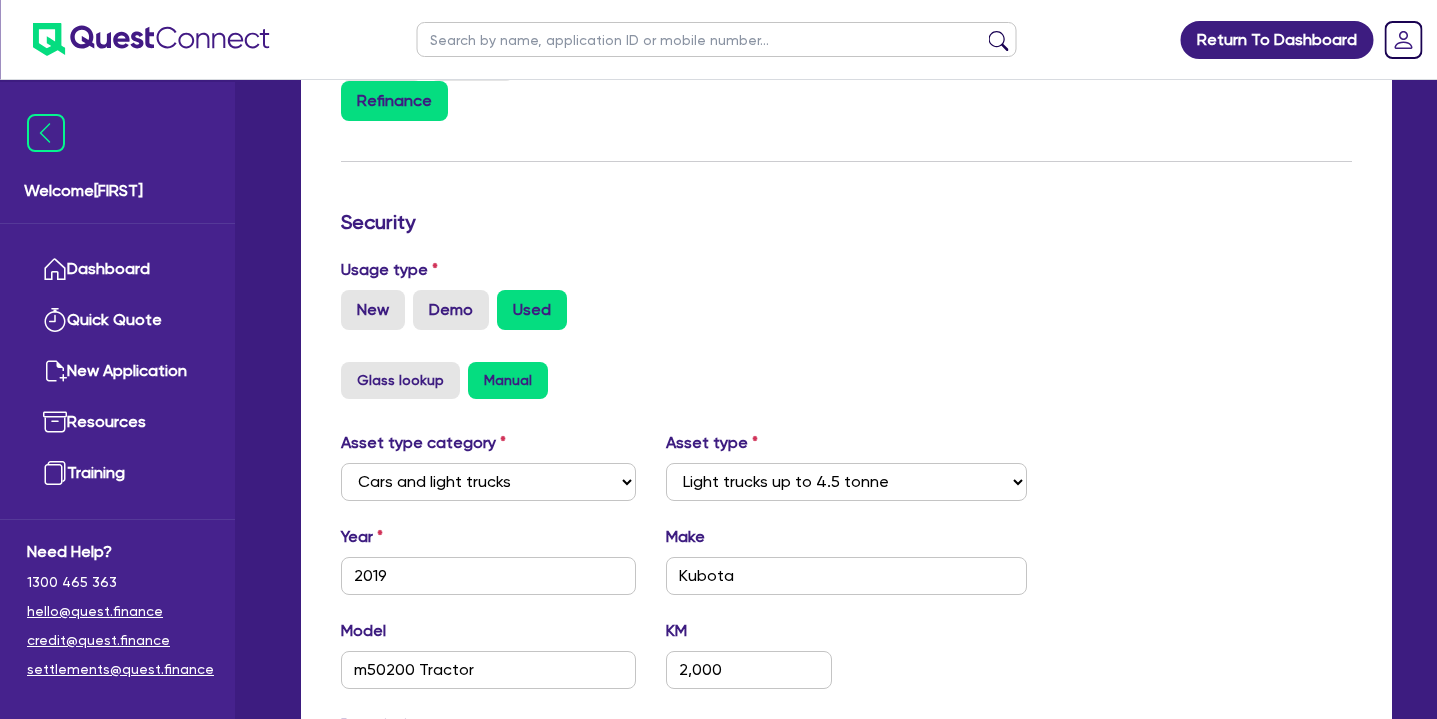 scroll, scrollTop: 0, scrollLeft: 0, axis: both 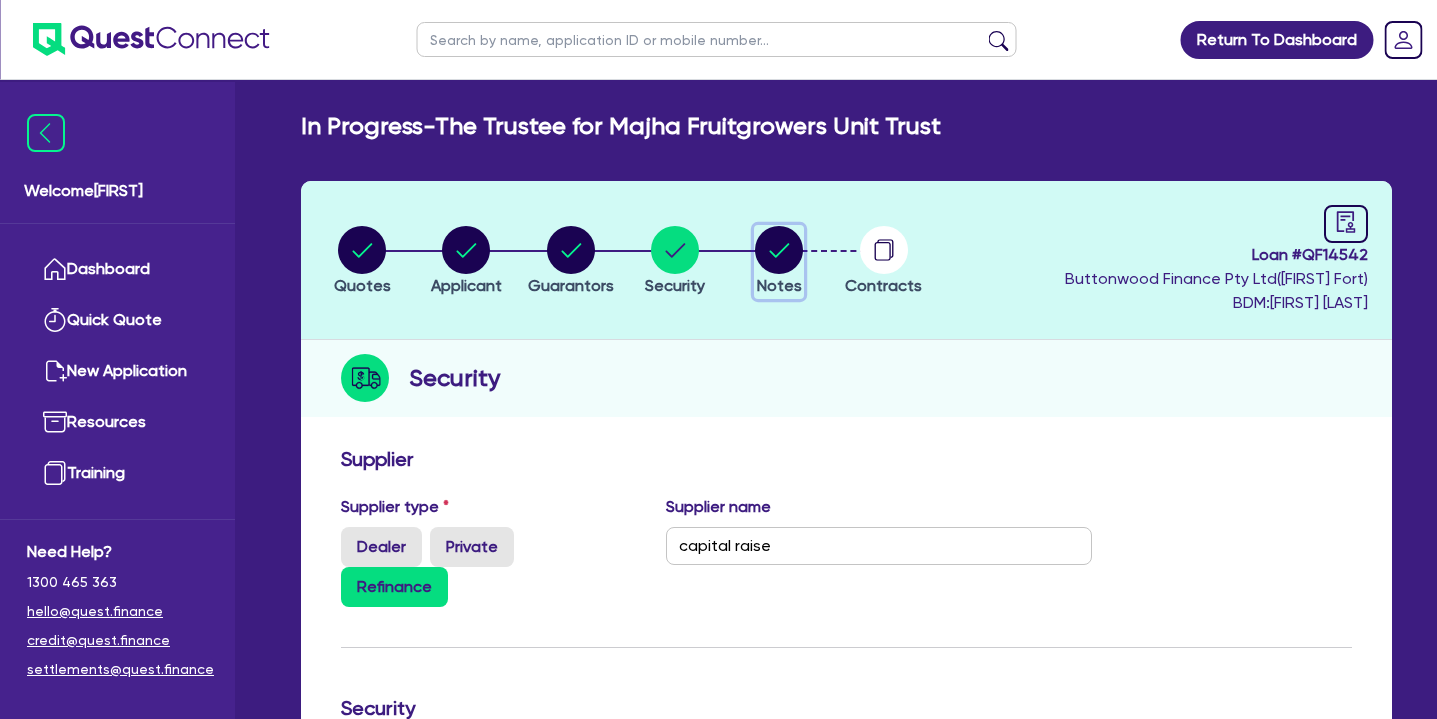 click at bounding box center [779, 250] 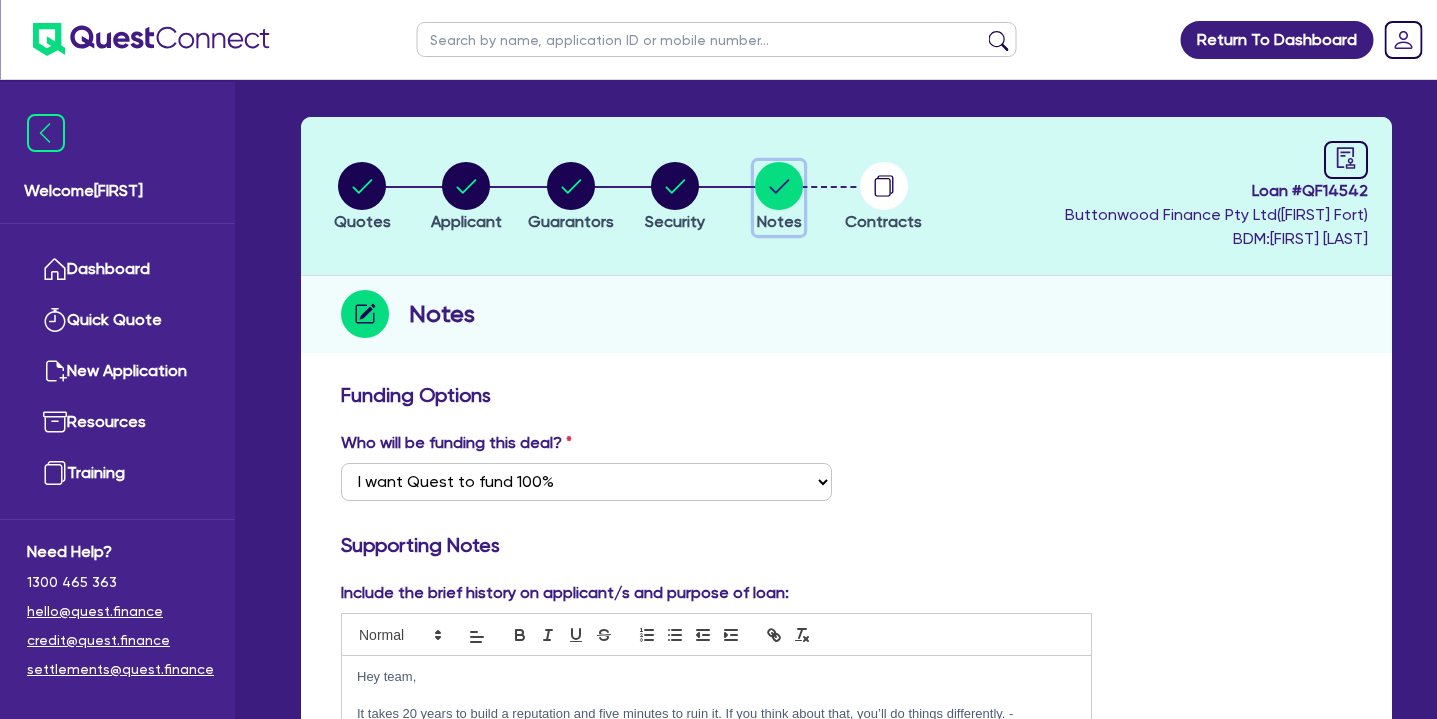 scroll, scrollTop: 0, scrollLeft: 0, axis: both 